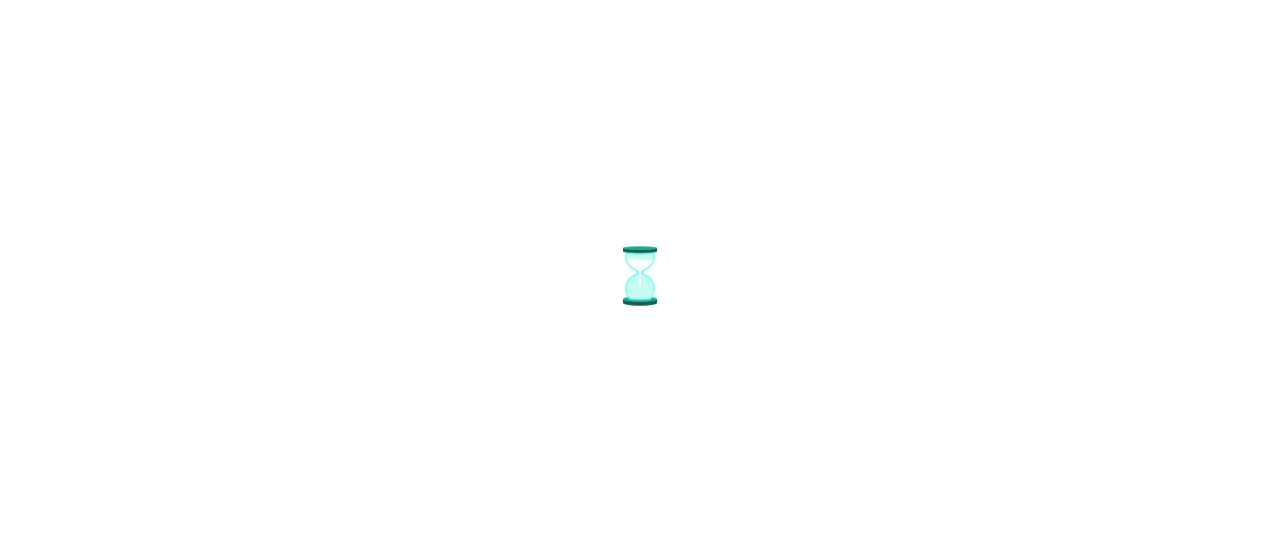 scroll, scrollTop: 0, scrollLeft: 0, axis: both 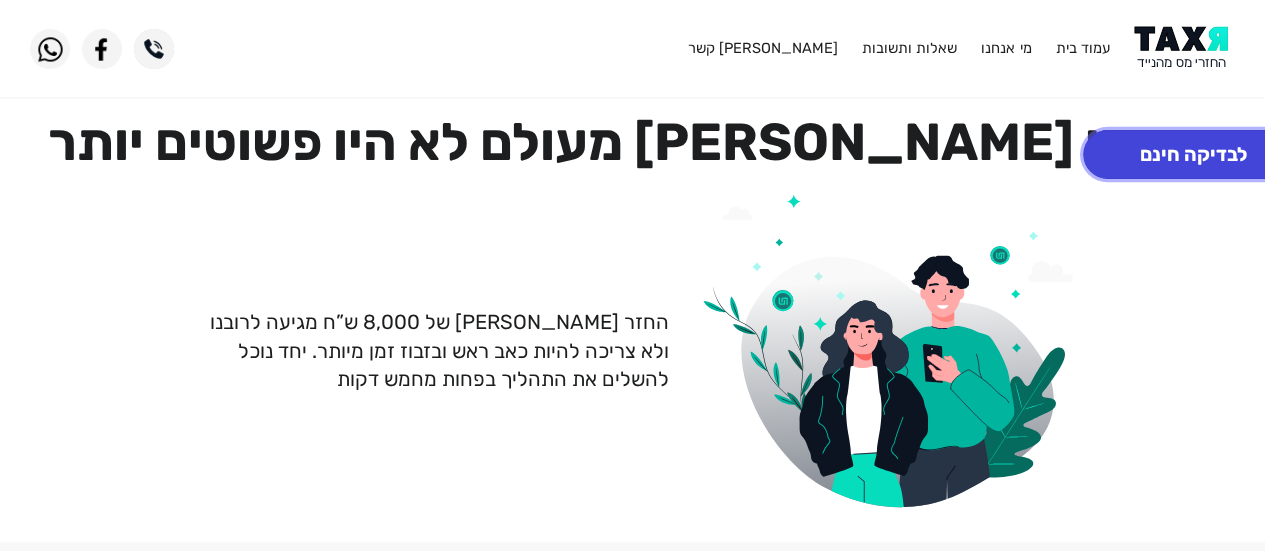 click on "לבדיקה חינם" 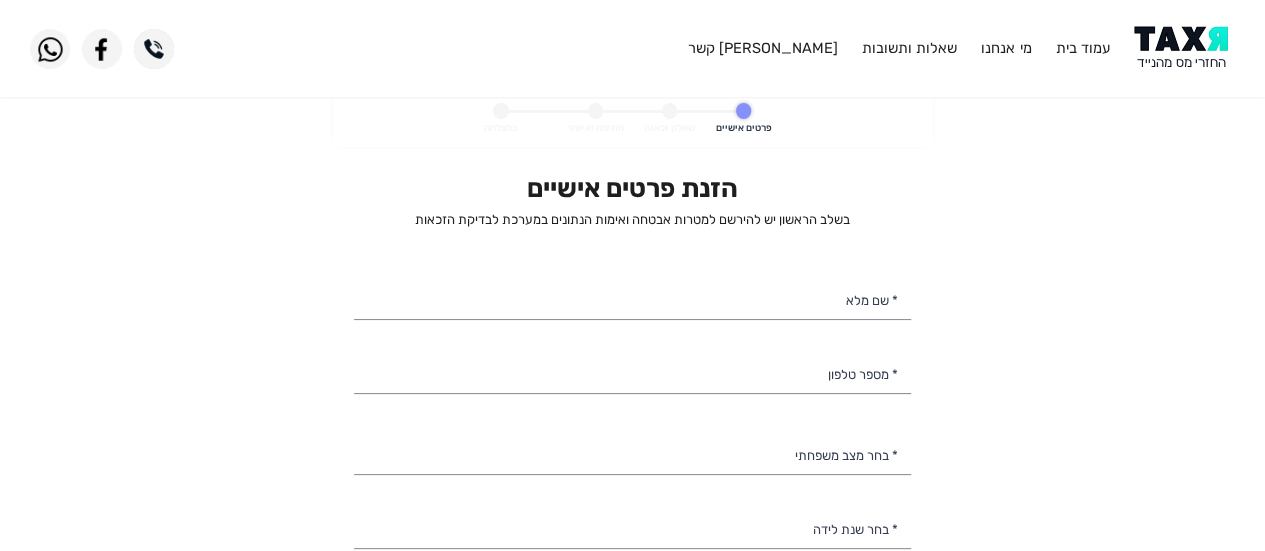 select 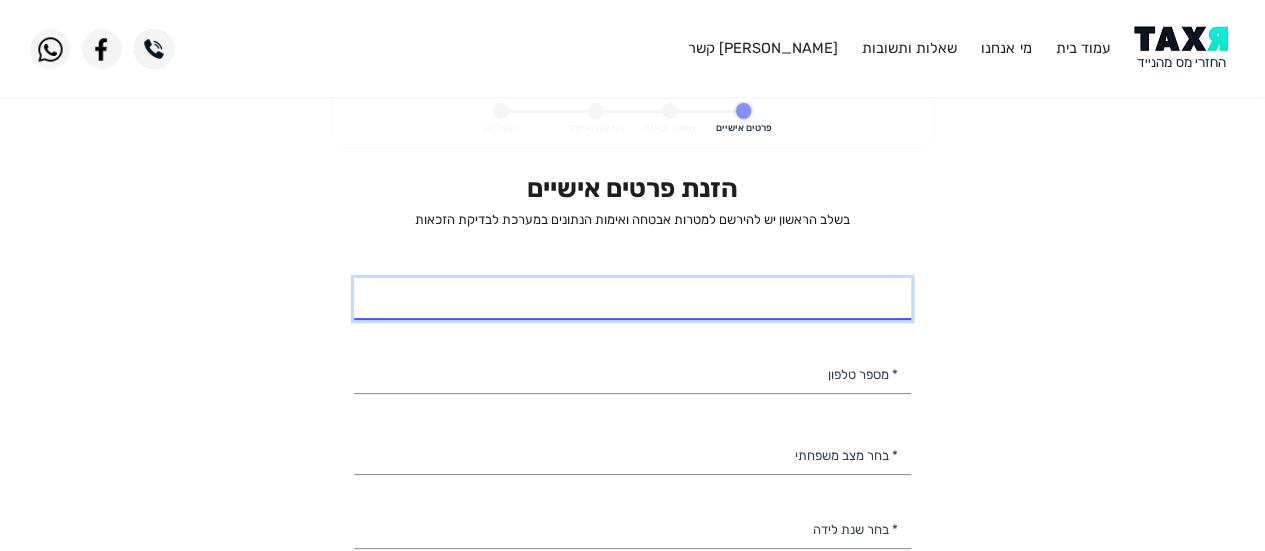 click on "* שם מלא" at bounding box center (632, 299) 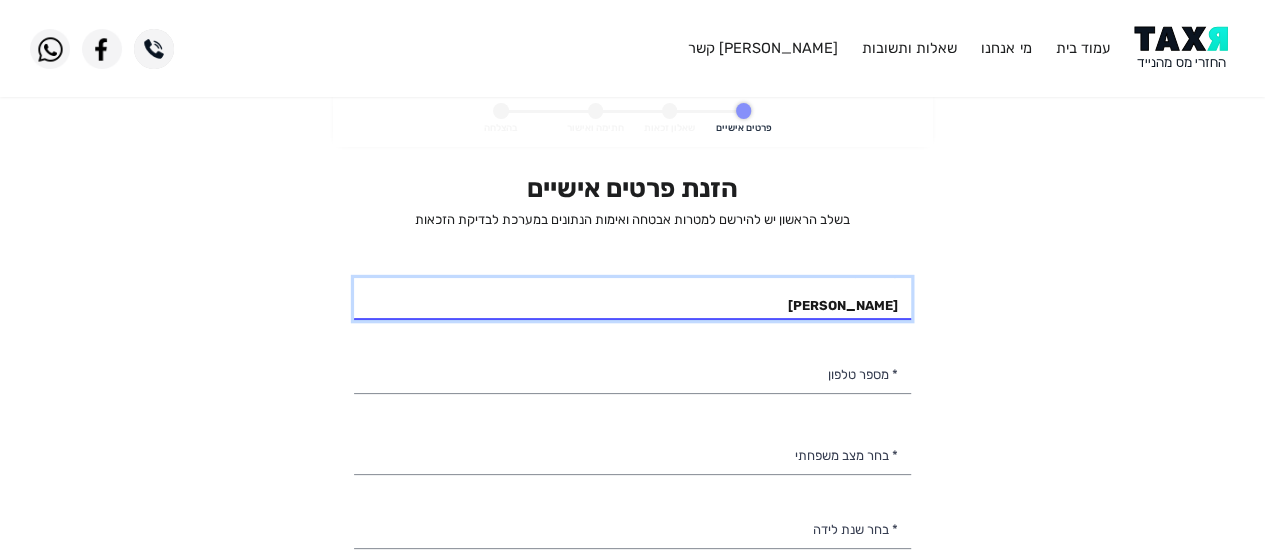 type on "[PERSON_NAME]" 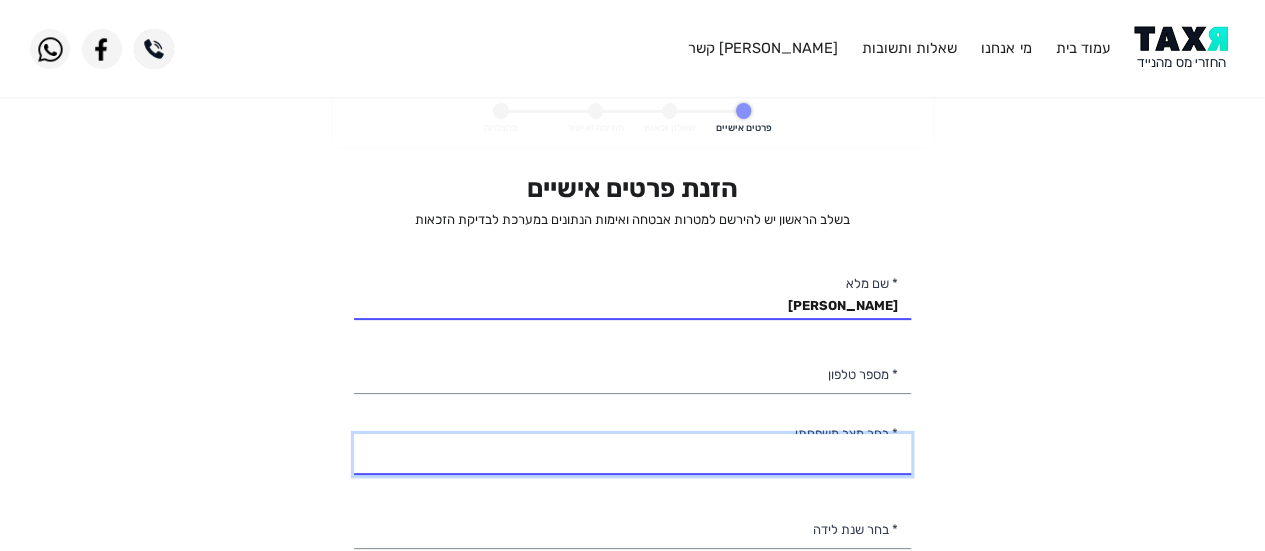 click on "רווק/ה נשוי/[PERSON_NAME]/ה אלמן/נה" at bounding box center (632, 455) 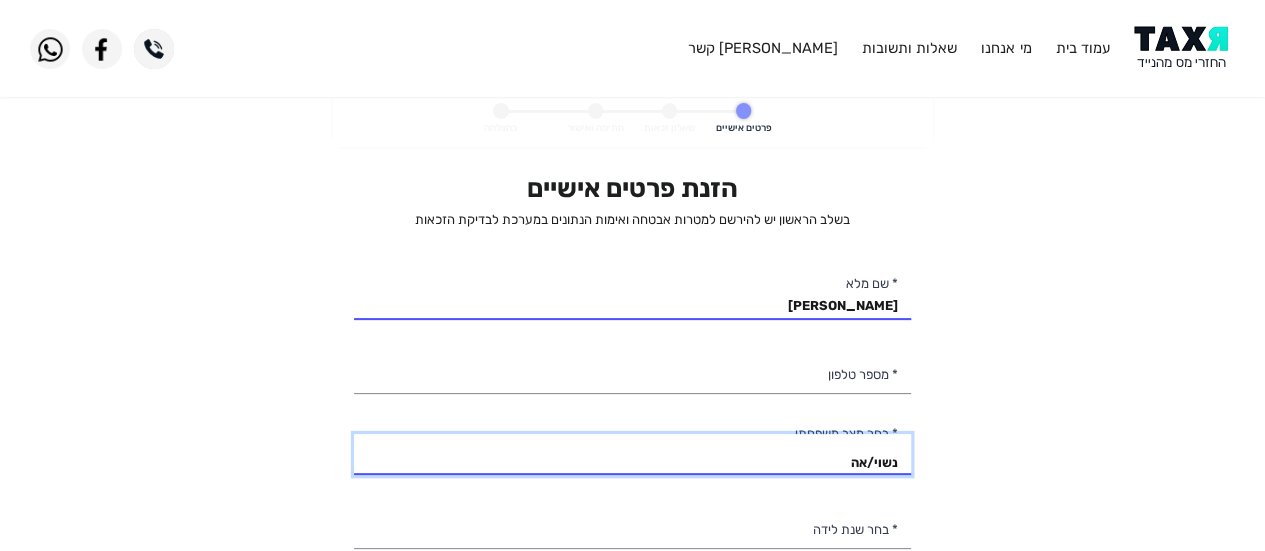 click on "רווק/ה נשוי/[PERSON_NAME]/ה אלמן/נה" at bounding box center (632, 455) 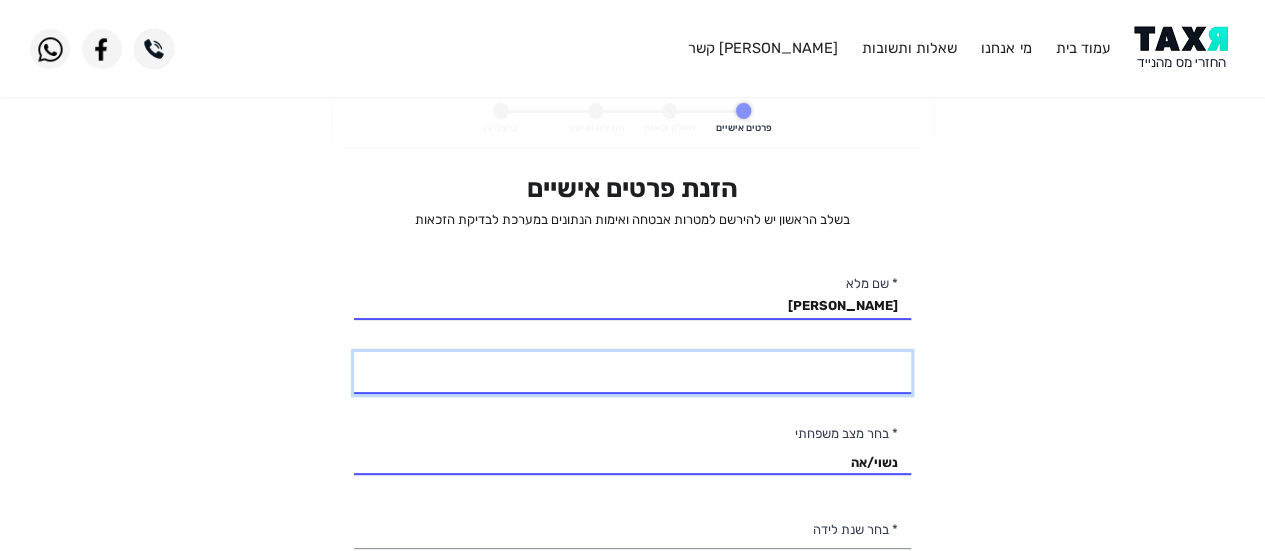 click on "* מספר טלפון" at bounding box center [632, 373] 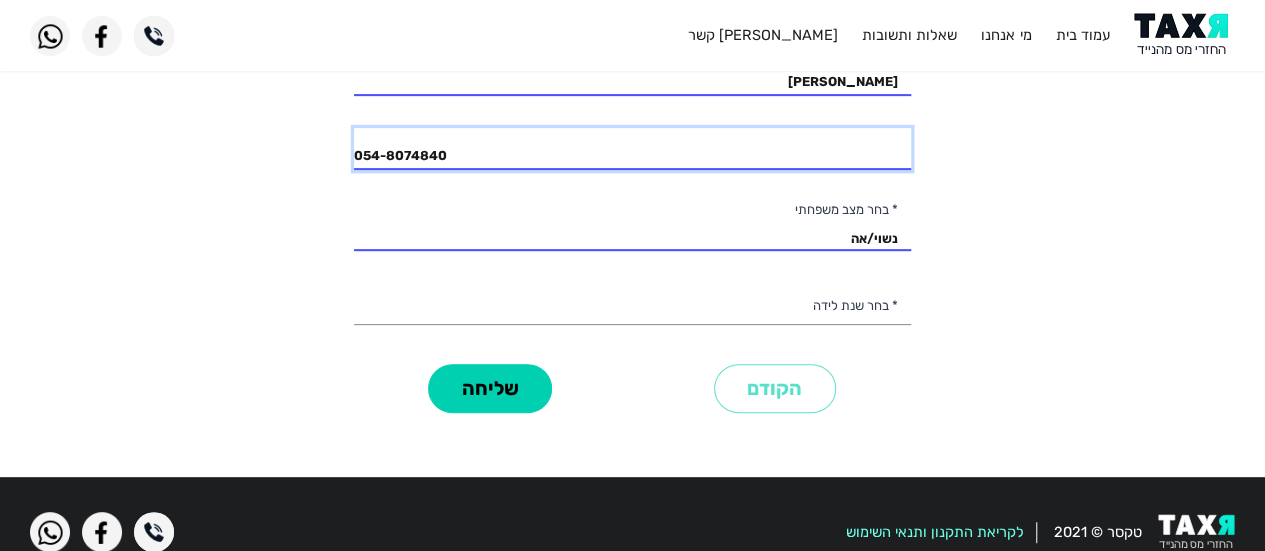 scroll, scrollTop: 259, scrollLeft: 0, axis: vertical 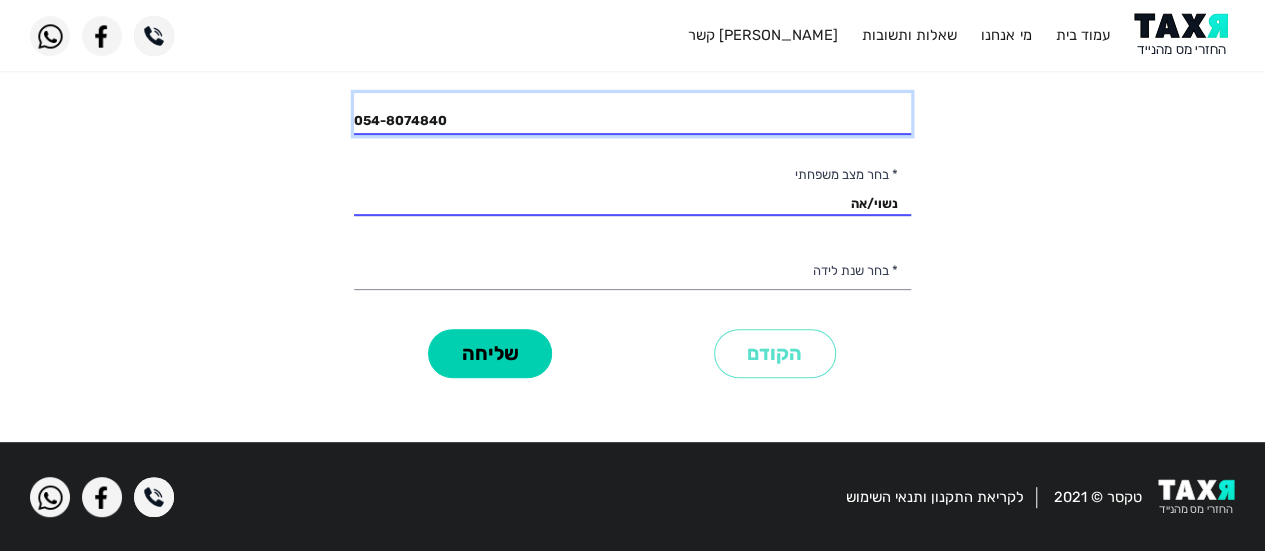 type on "054-8074840" 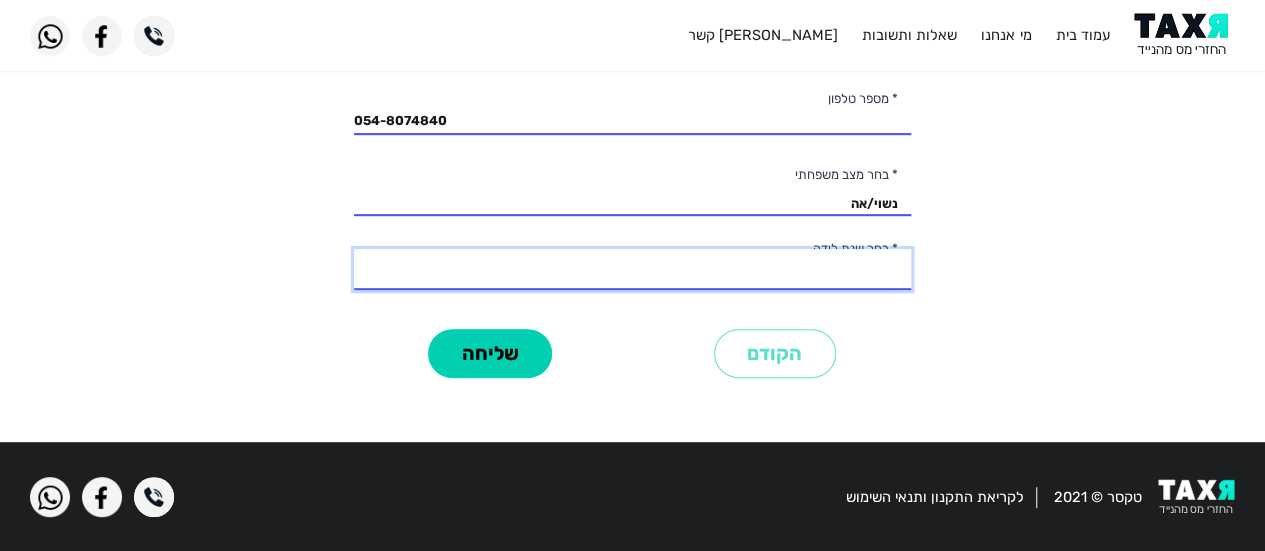 click on "2003 2002 2001 2000 1999 1998 1997 1996 1995 1994 1993 1992 1991 1990 1989 1988 1987 1986 1985 1984 1983 1982 1981 1980 1979 1978 1977 1976 1975 1974 1973 1972 1971 1970 1969 1968 1967 1966 1965 1964 1963 1962 1961 1960 1959 1958 1957 1956 1955 1954 1953 1952 1951 1950 1949 1948 1947 1946 1945" at bounding box center (632, 270) 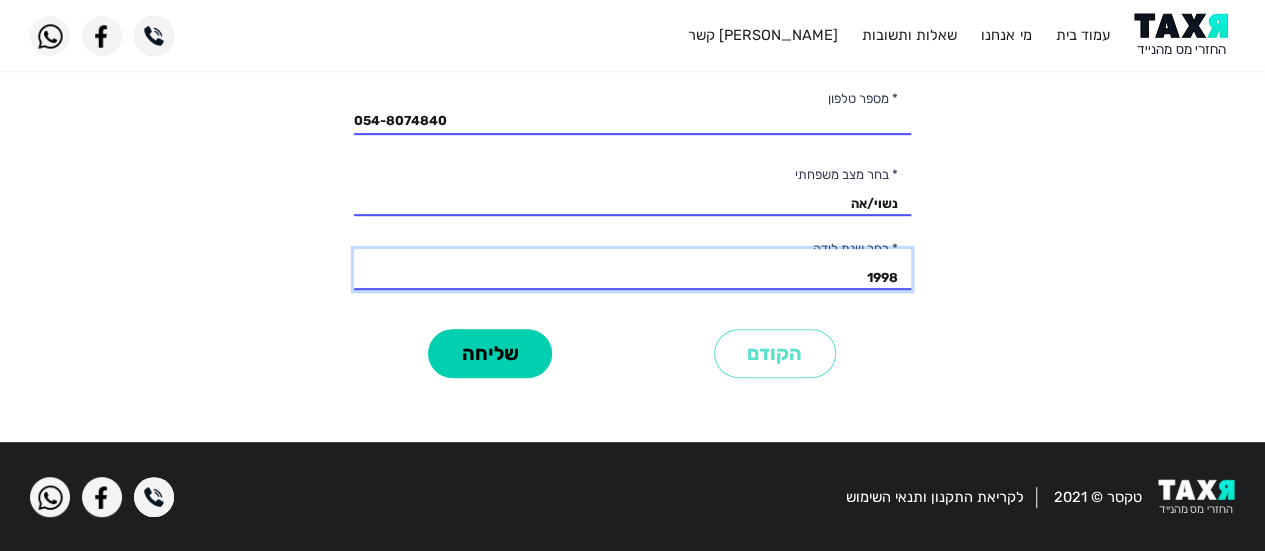 click on "2003 2002 2001 2000 1999 1998 1997 1996 1995 1994 1993 1992 1991 1990 1989 1988 1987 1986 1985 1984 1983 1982 1981 1980 1979 1978 1977 1976 1975 1974 1973 1972 1971 1970 1969 1968 1967 1966 1965 1964 1963 1962 1961 1960 1959 1958 1957 1956 1955 1954 1953 1952 1951 1950 1949 1948 1947 1946 1945" at bounding box center [632, 270] 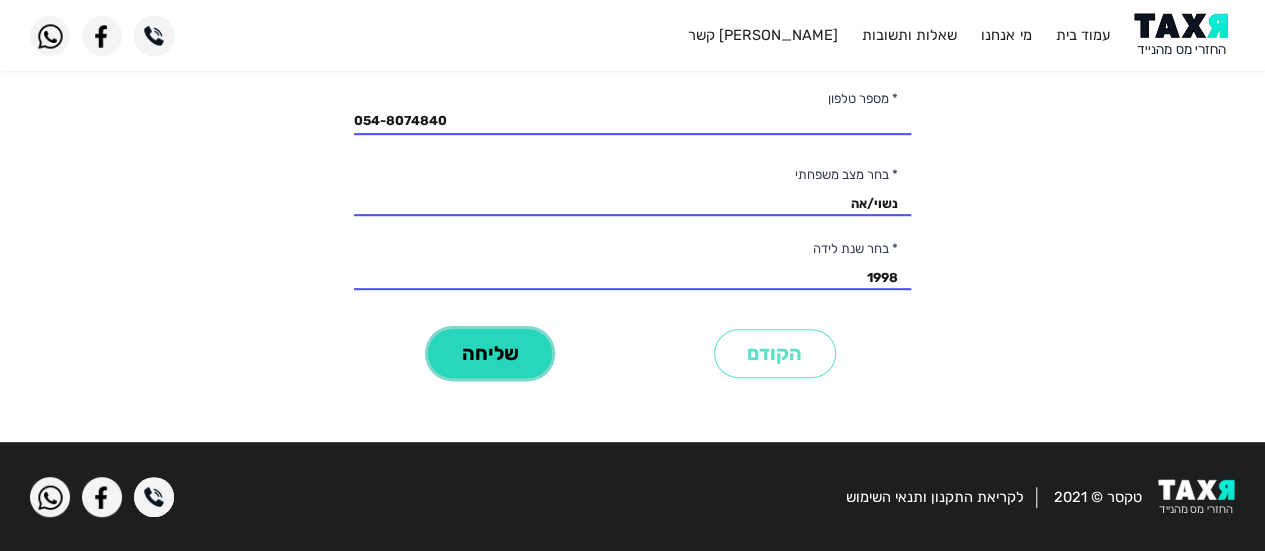 click on "שליחה" at bounding box center [490, 353] 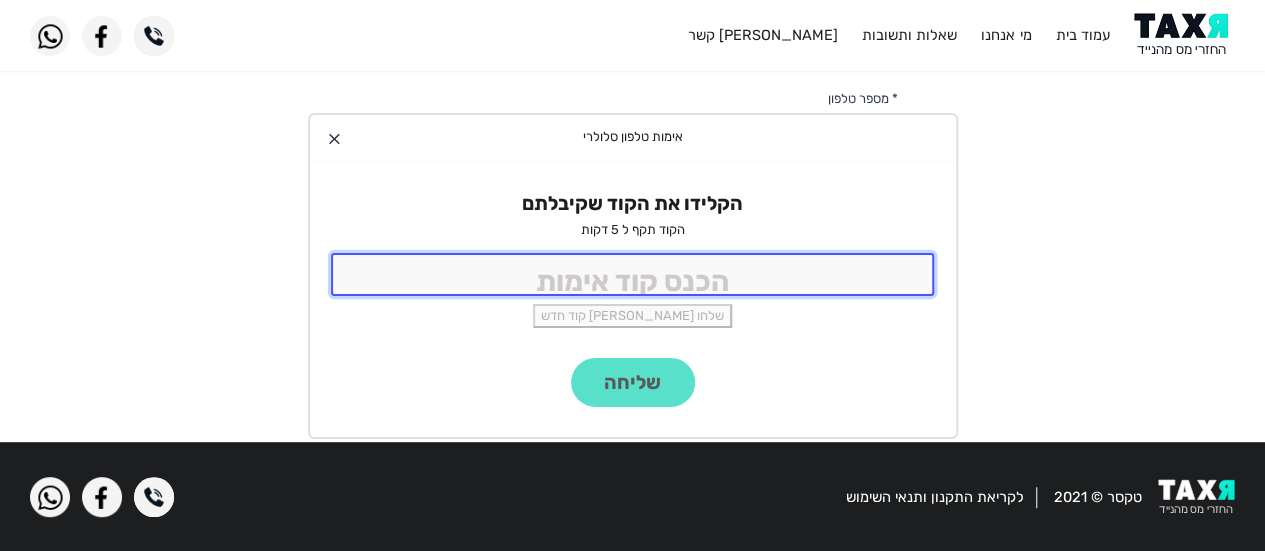 click 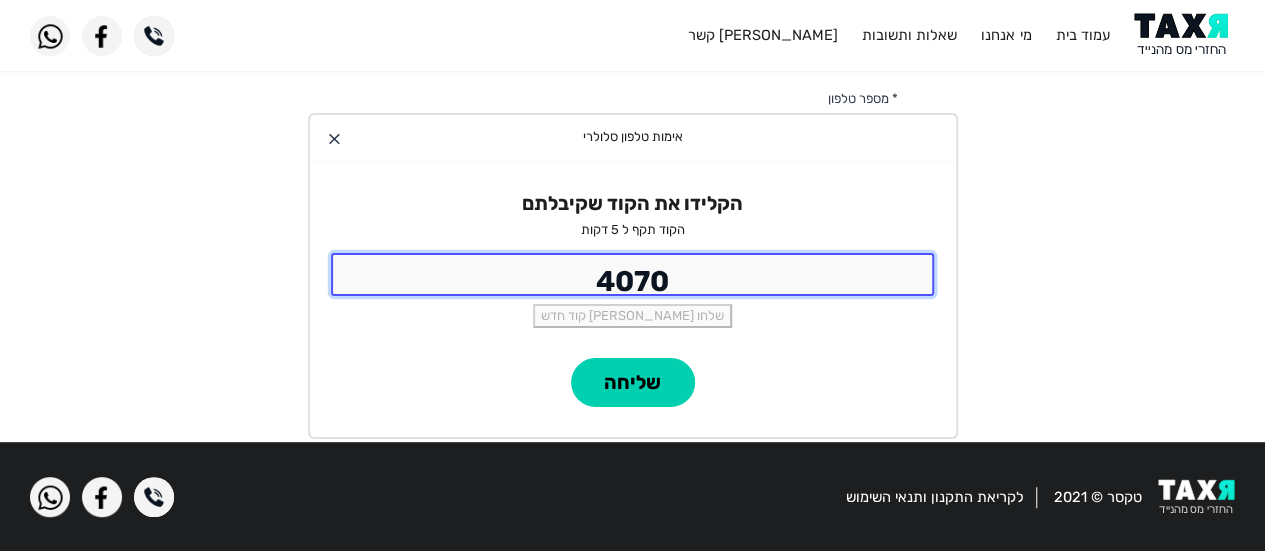 type on "4070" 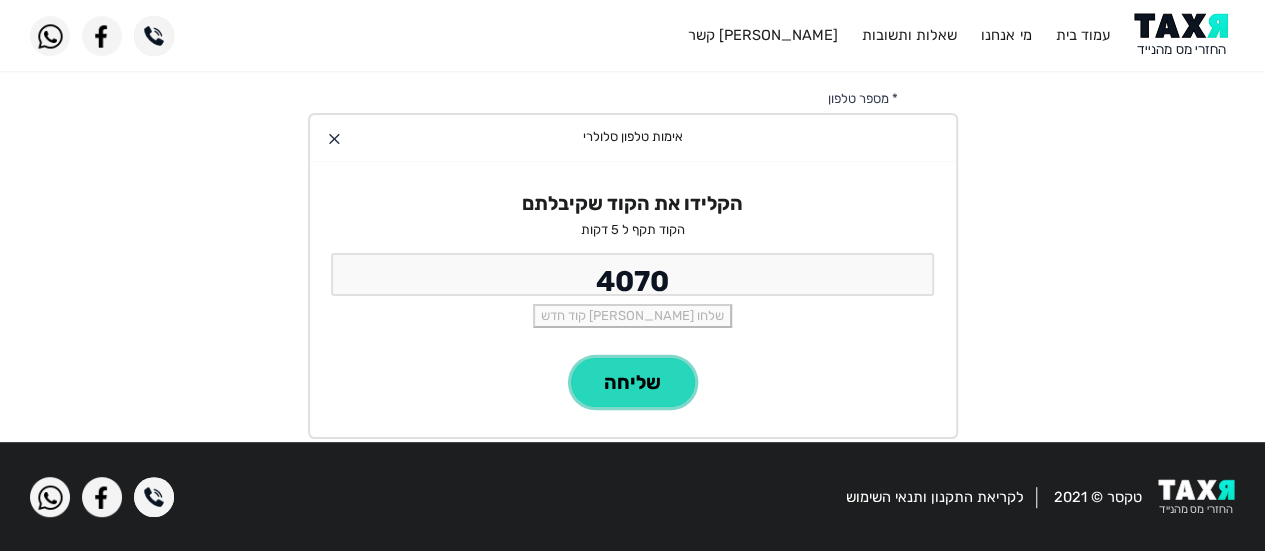 click on "שליחה" 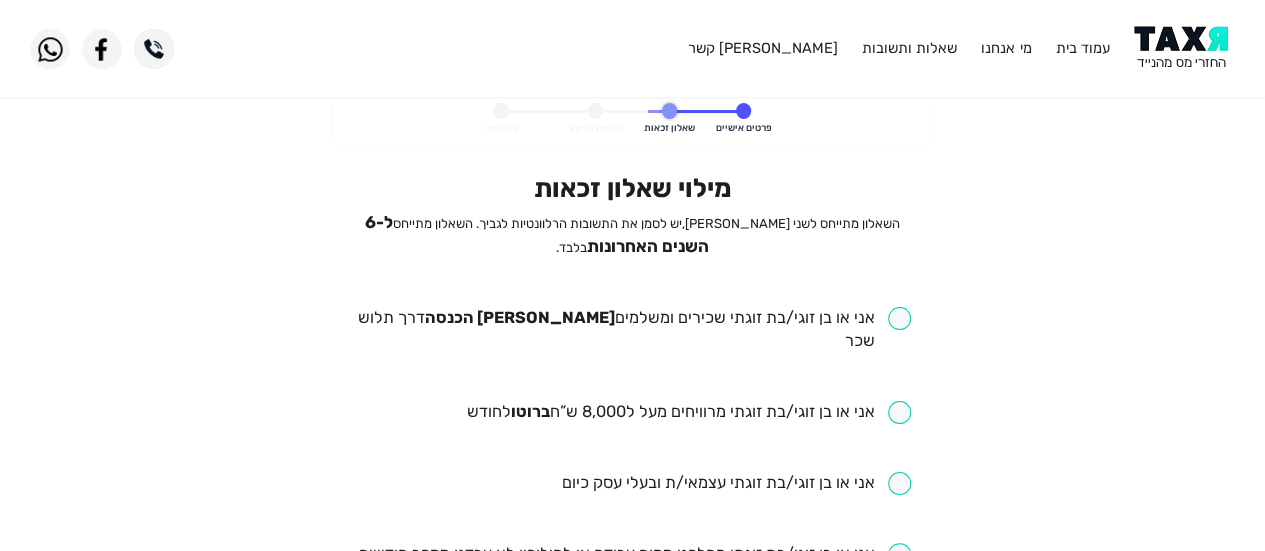 scroll, scrollTop: 100, scrollLeft: 0, axis: vertical 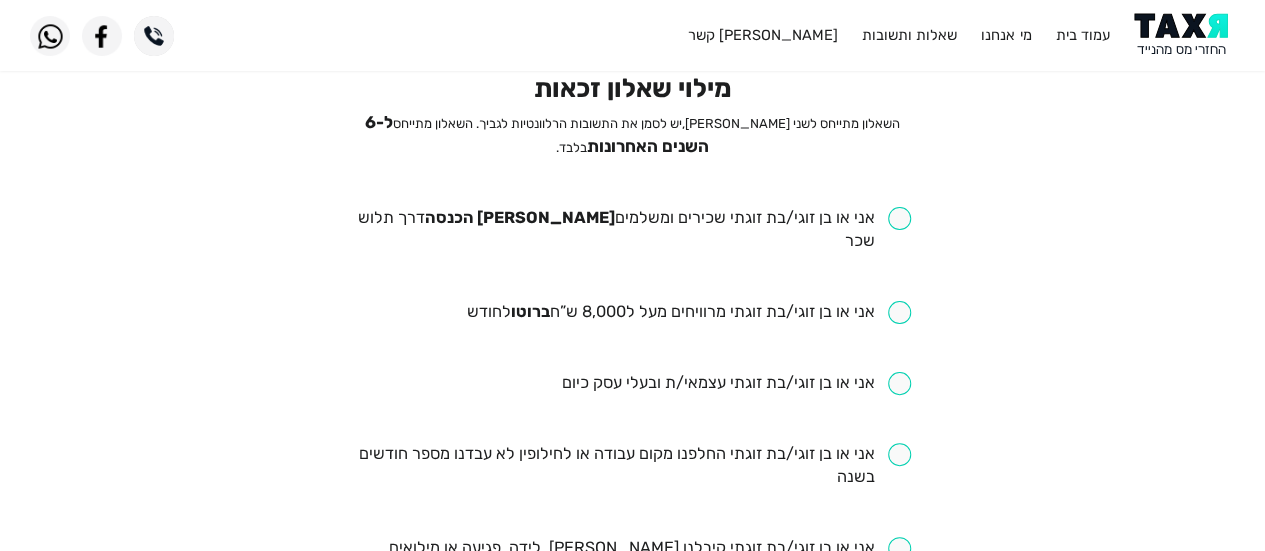 click at bounding box center [632, 230] 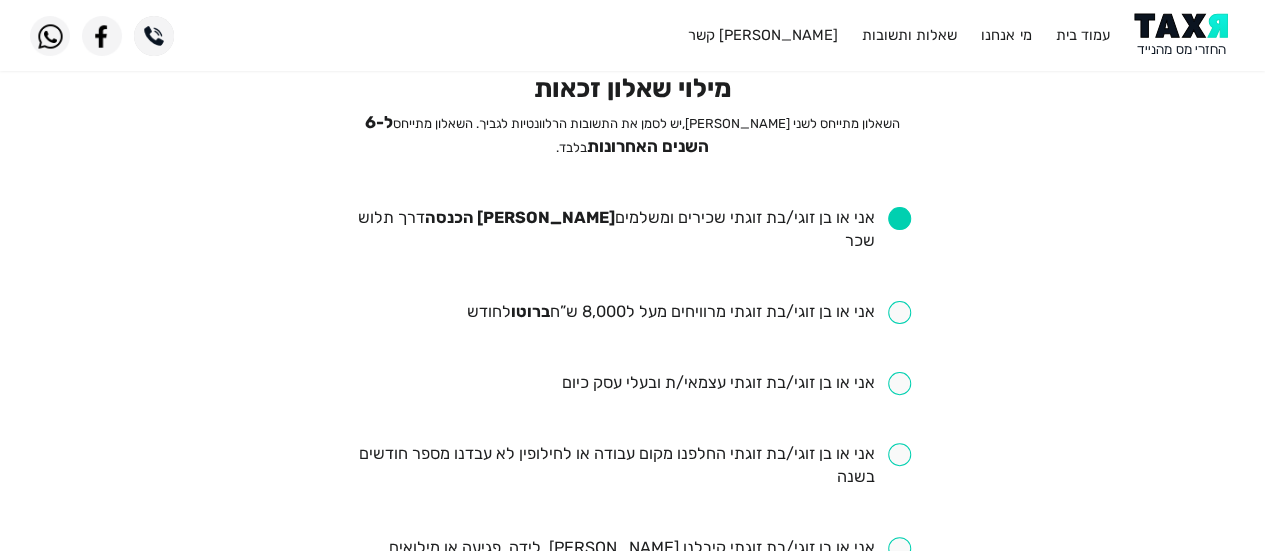 click at bounding box center [688, 312] 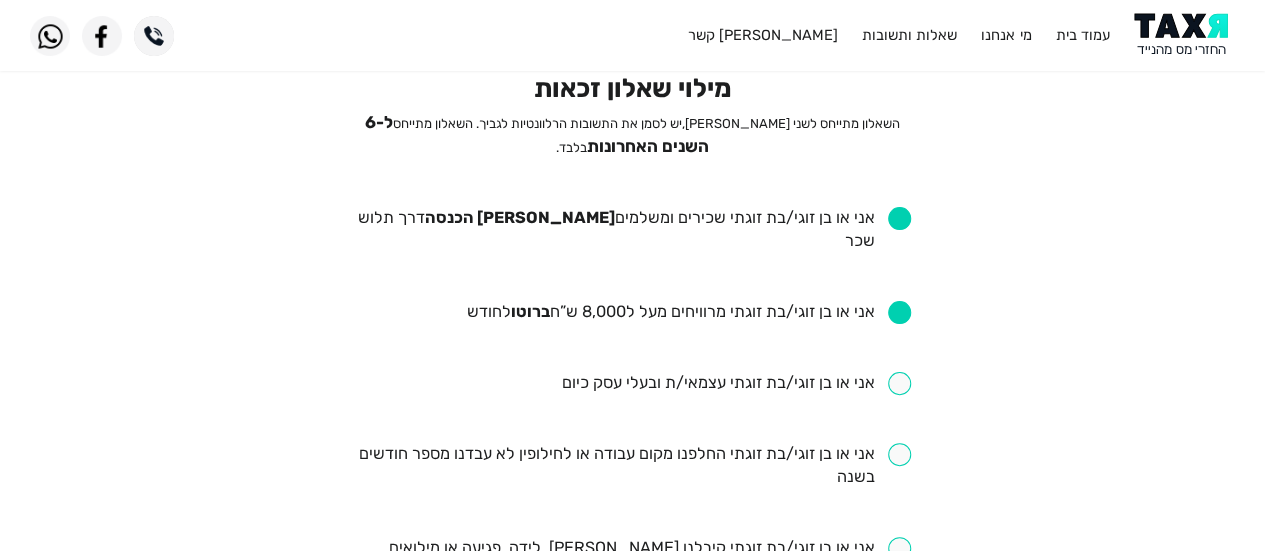 scroll, scrollTop: 200, scrollLeft: 0, axis: vertical 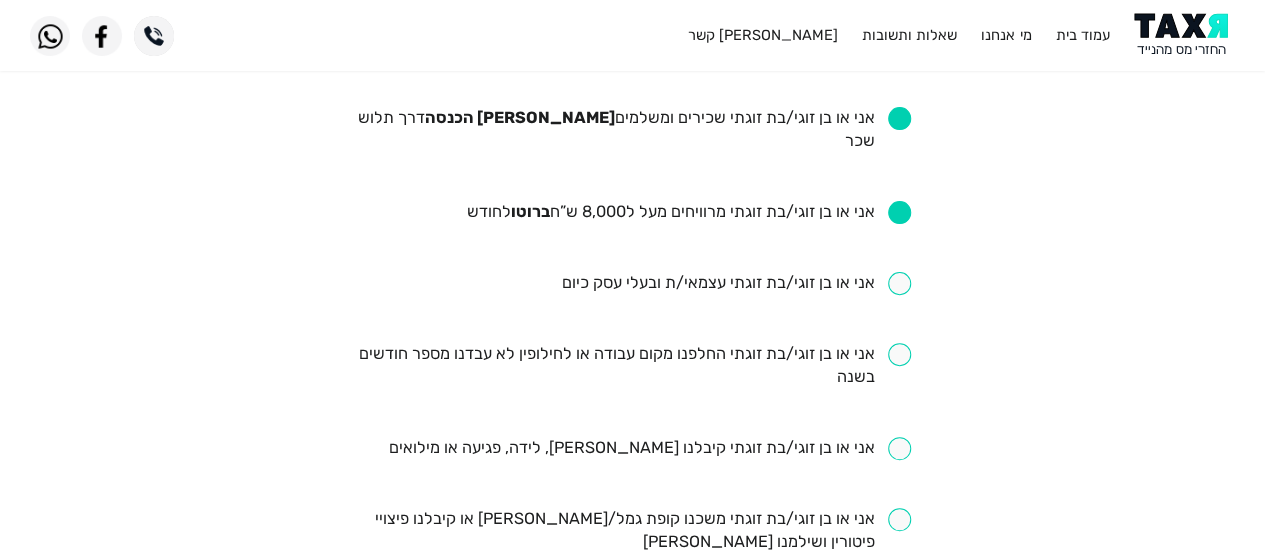 click at bounding box center [632, 366] 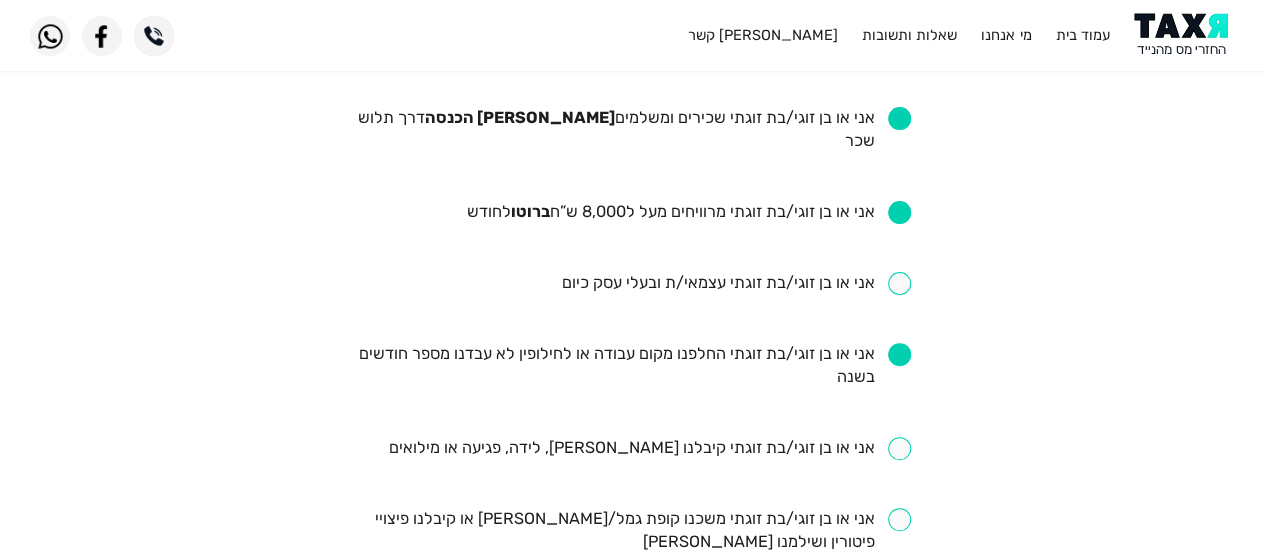scroll, scrollTop: 300, scrollLeft: 0, axis: vertical 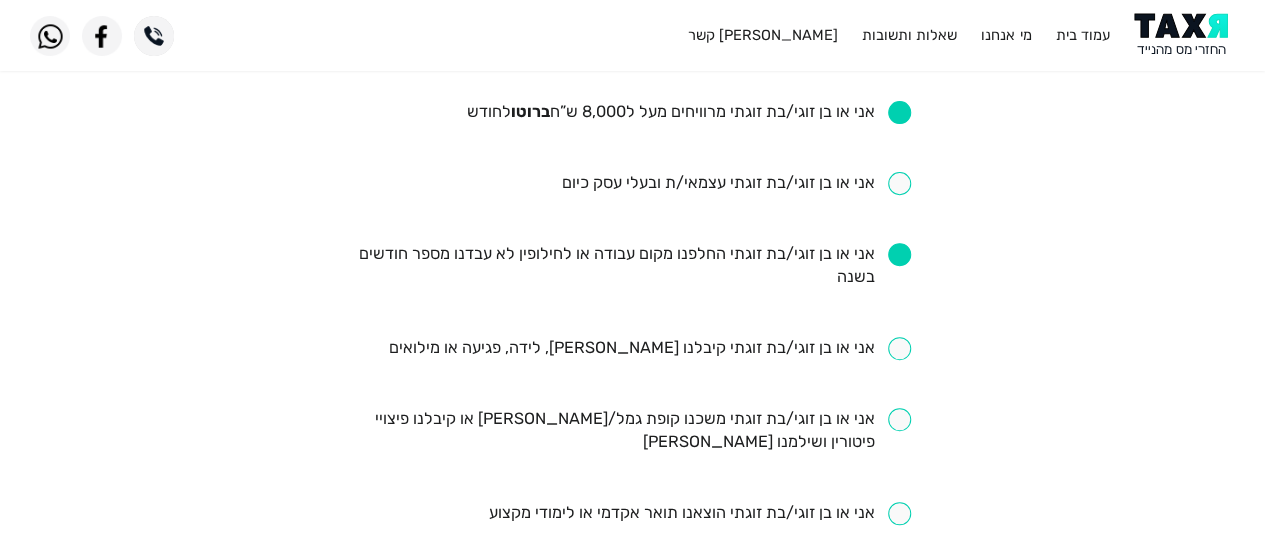click at bounding box center [649, 348] 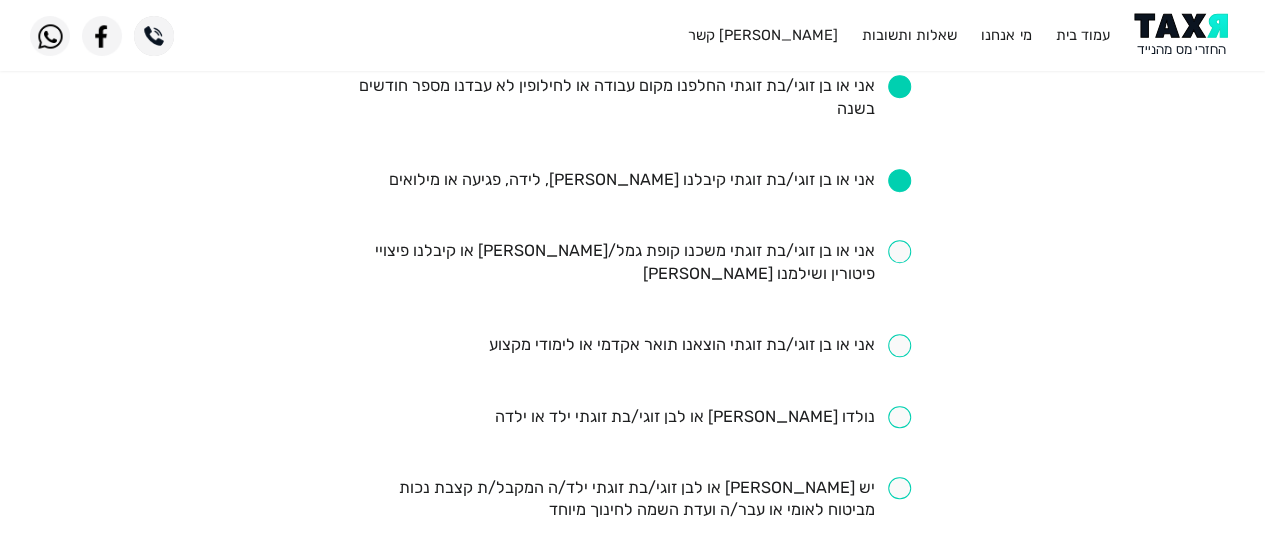 scroll, scrollTop: 500, scrollLeft: 0, axis: vertical 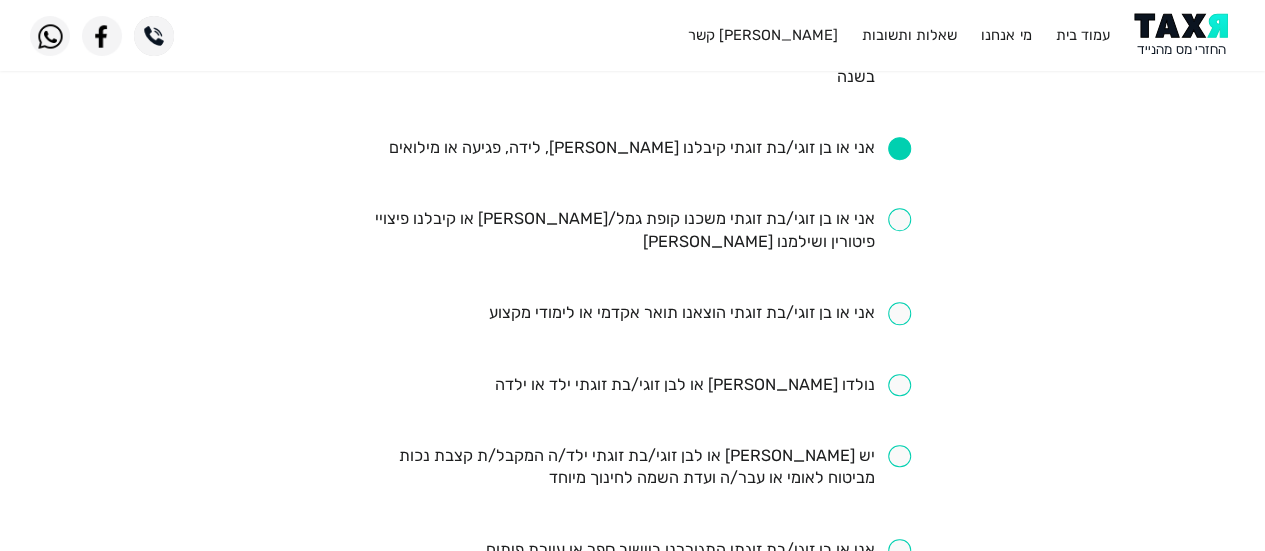 click on "אני או בן זוגי/בת זוגתי הוצאנו תואר אקדמי או לימודי מקצוע" at bounding box center (632, 314) 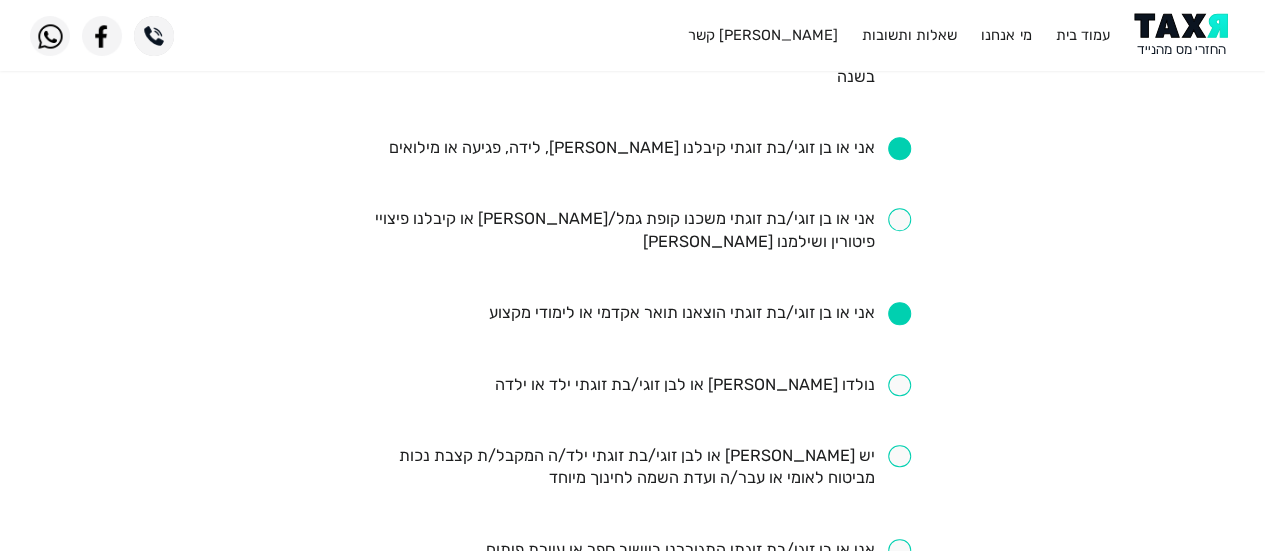 click at bounding box center (702, 385) 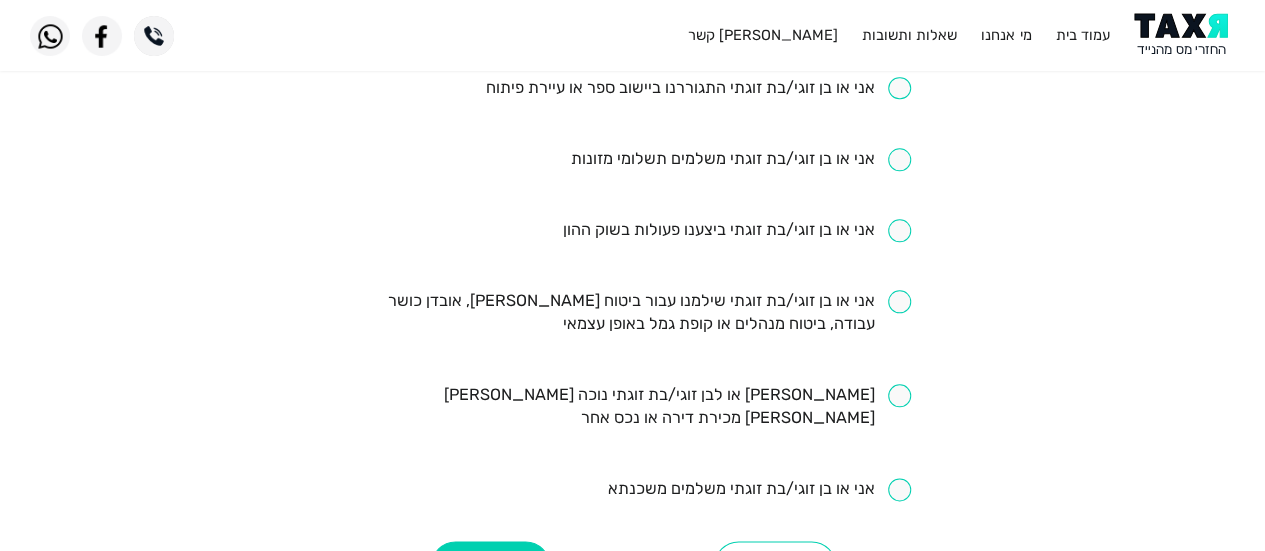 scroll, scrollTop: 1000, scrollLeft: 0, axis: vertical 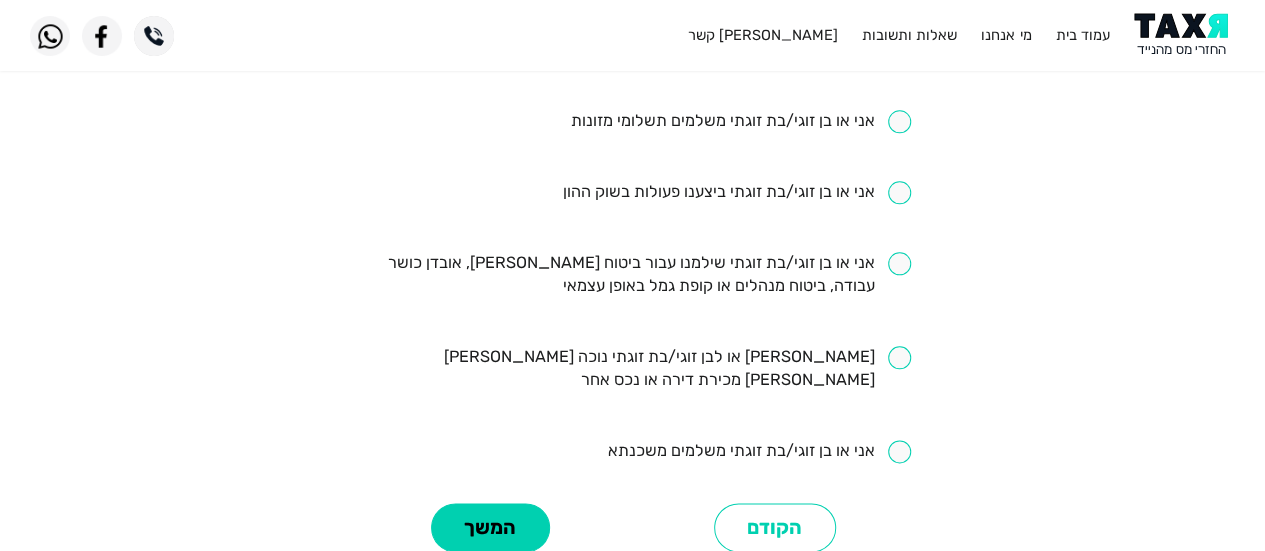 click at bounding box center (759, 451) 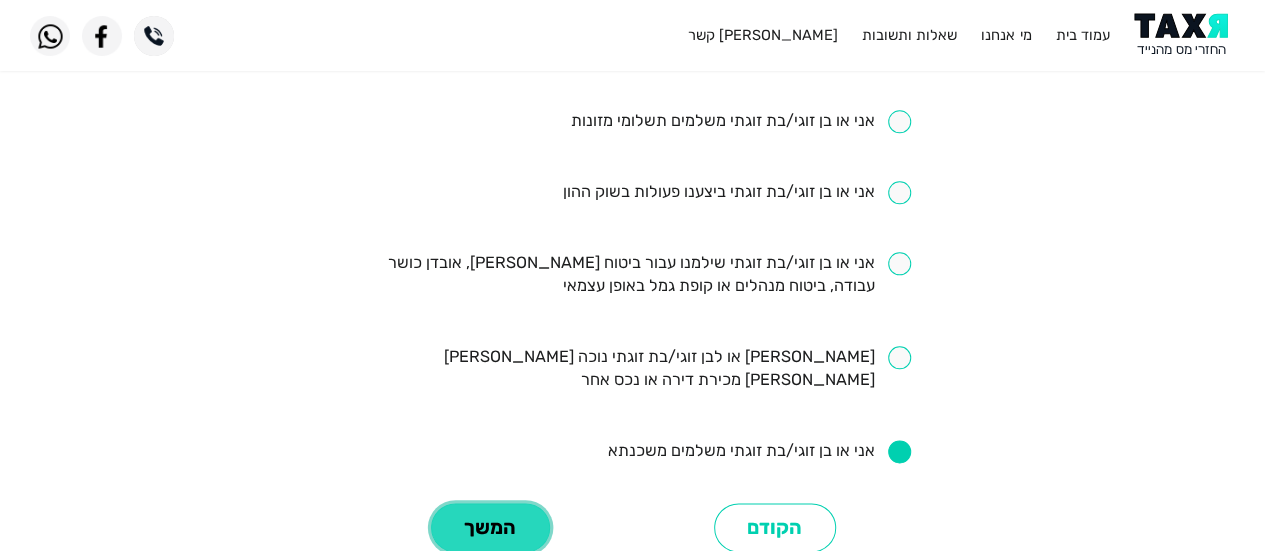 click on "המשך" at bounding box center [490, 527] 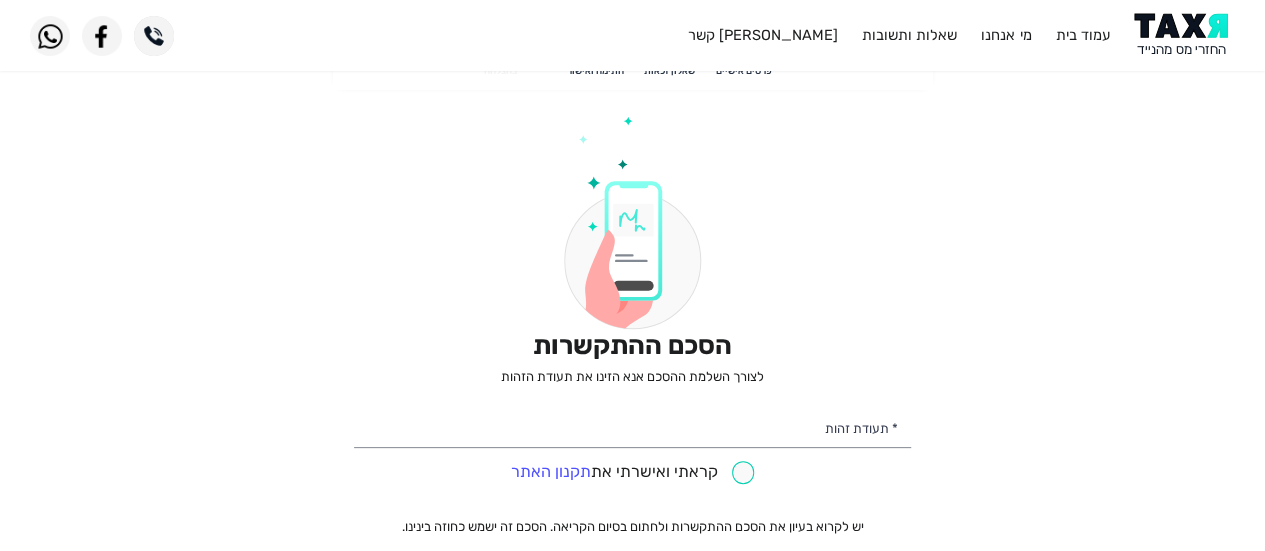 scroll, scrollTop: 100, scrollLeft: 0, axis: vertical 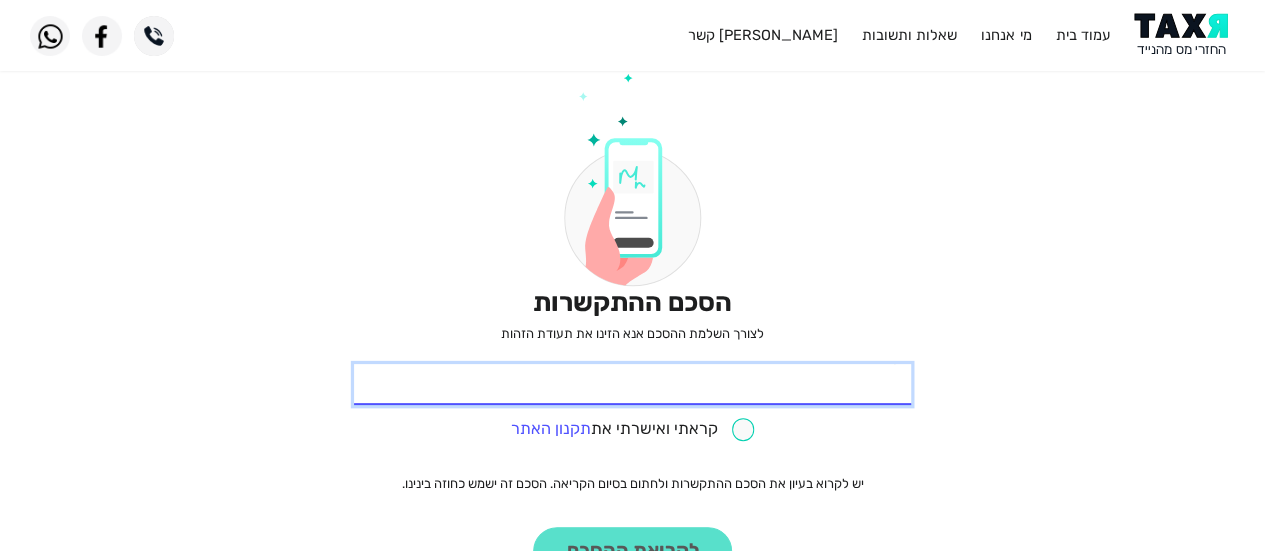 click on "* תעודת זהות" at bounding box center (632, 385) 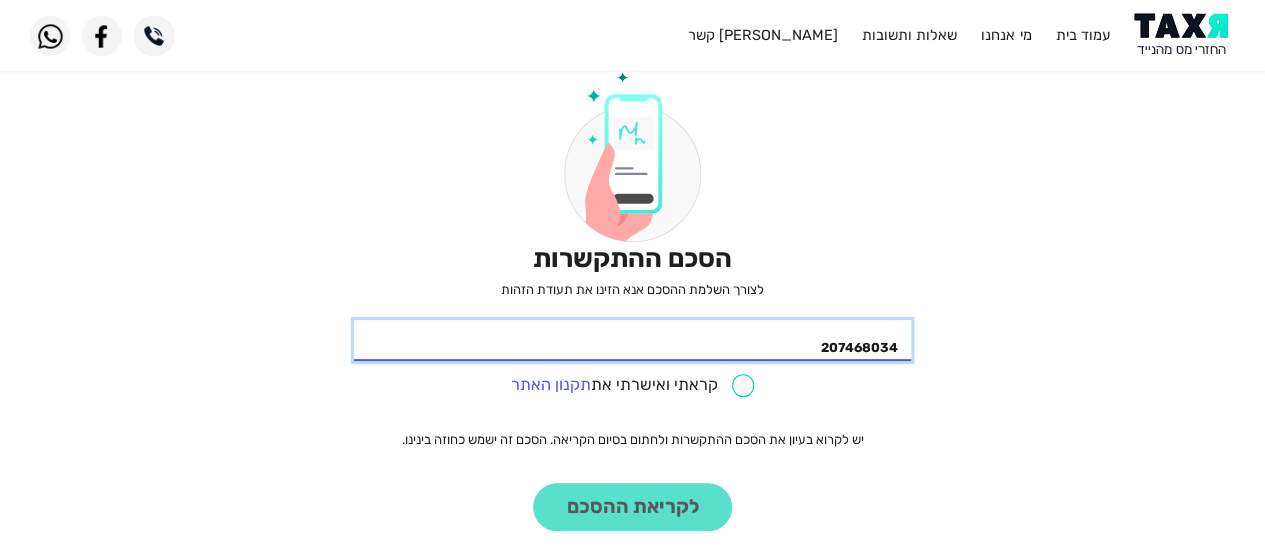 scroll, scrollTop: 200, scrollLeft: 0, axis: vertical 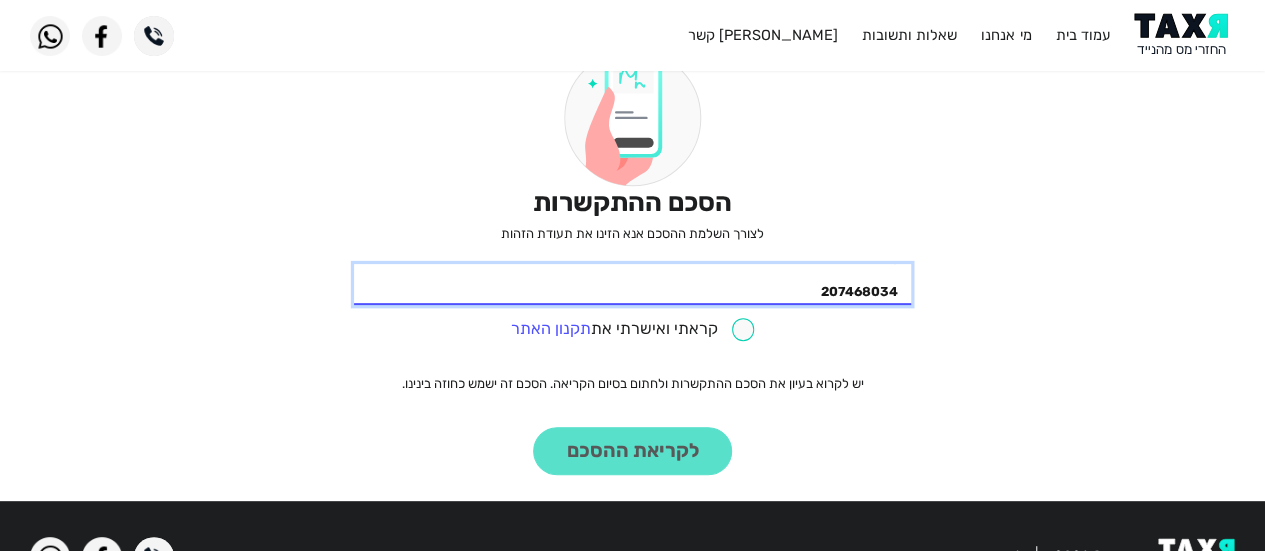 type on "207468034" 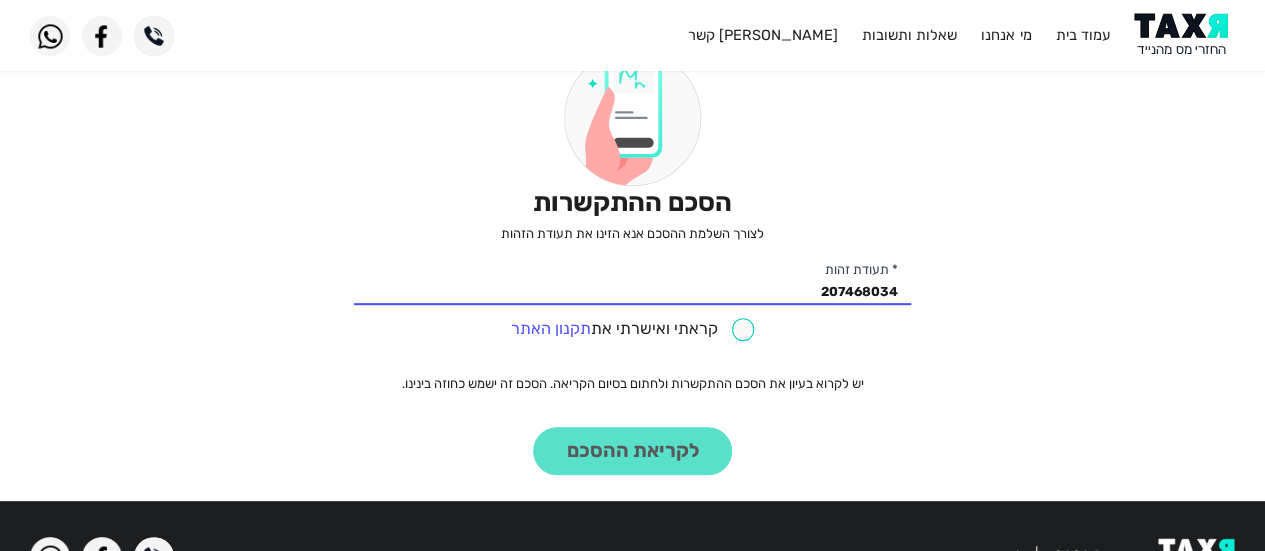 click at bounding box center (633, 329) 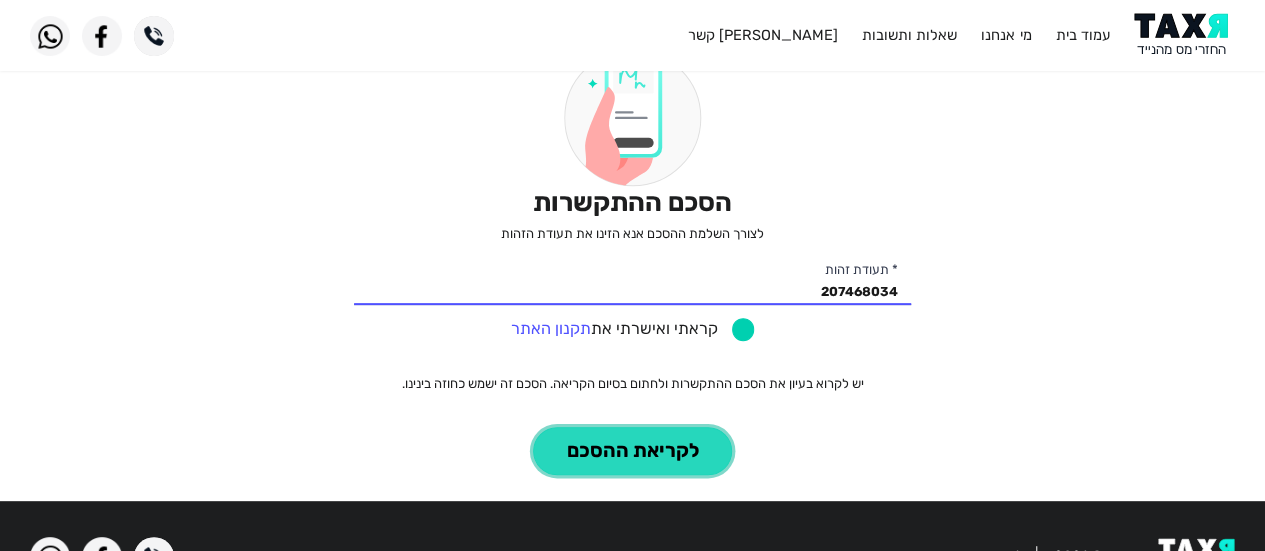 click on "לקריאת ההסכם" at bounding box center [632, 451] 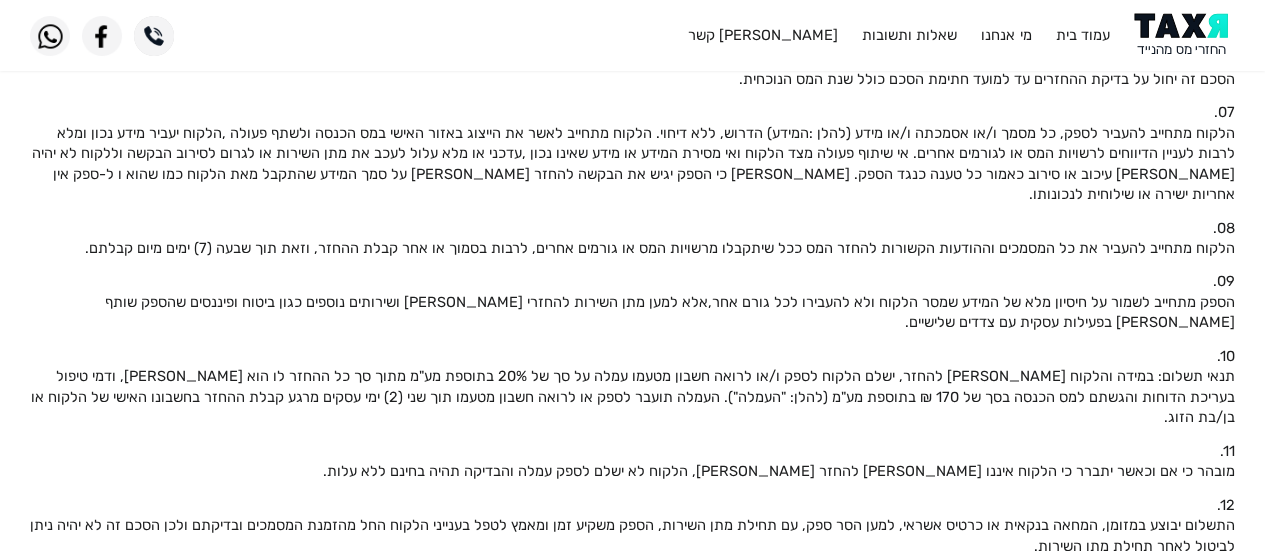 scroll, scrollTop: 700, scrollLeft: 0, axis: vertical 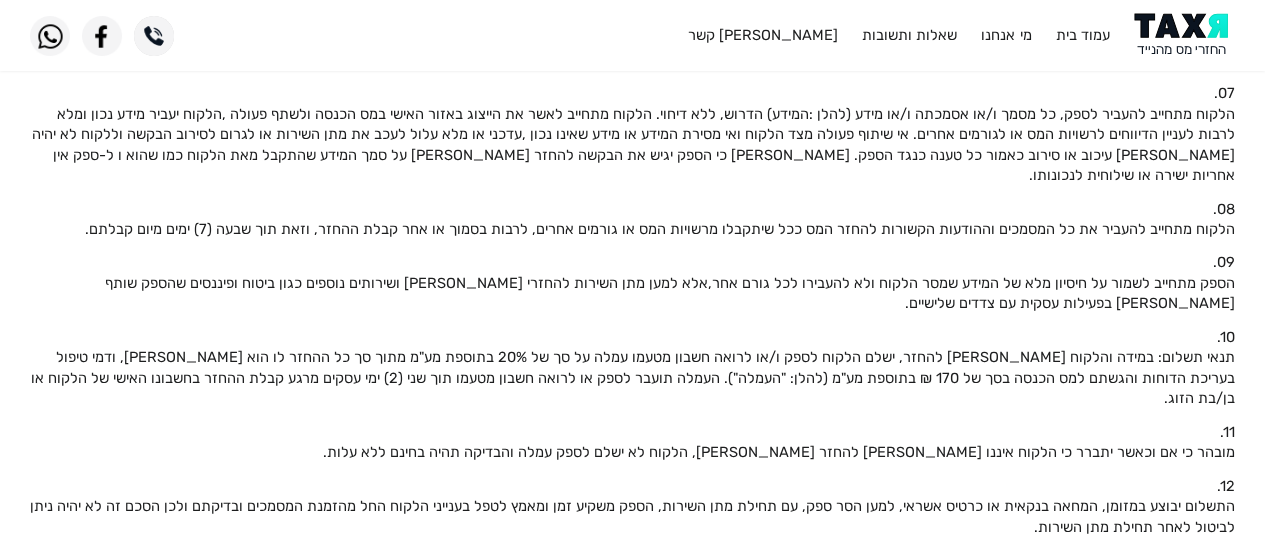 drag, startPoint x: 933, startPoint y: 327, endPoint x: 790, endPoint y: 326, distance: 143.0035 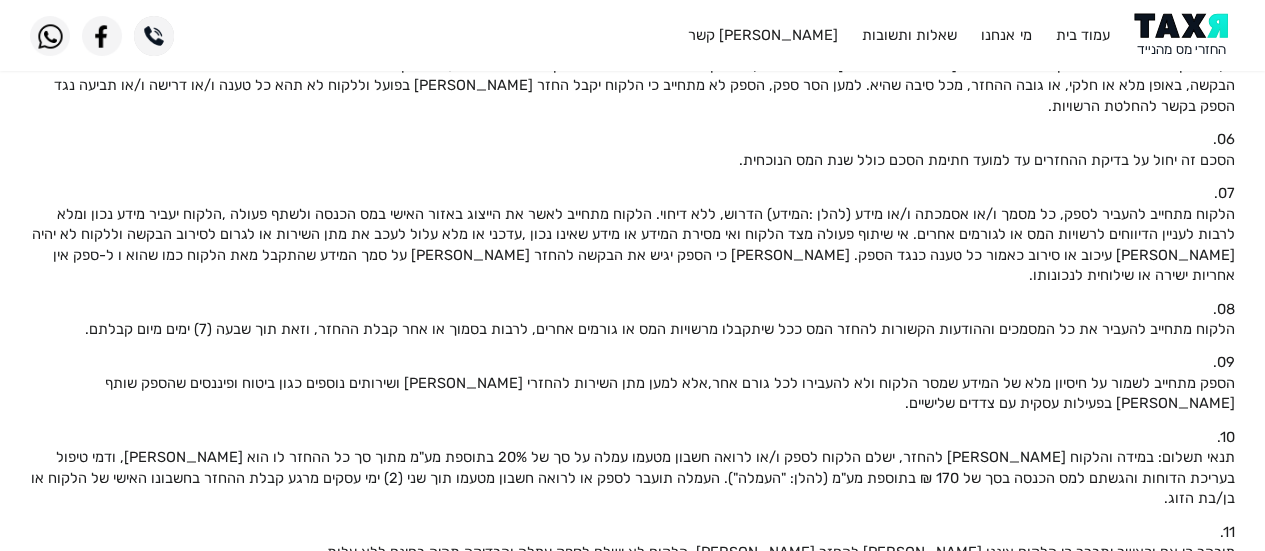 scroll, scrollTop: 700, scrollLeft: 0, axis: vertical 